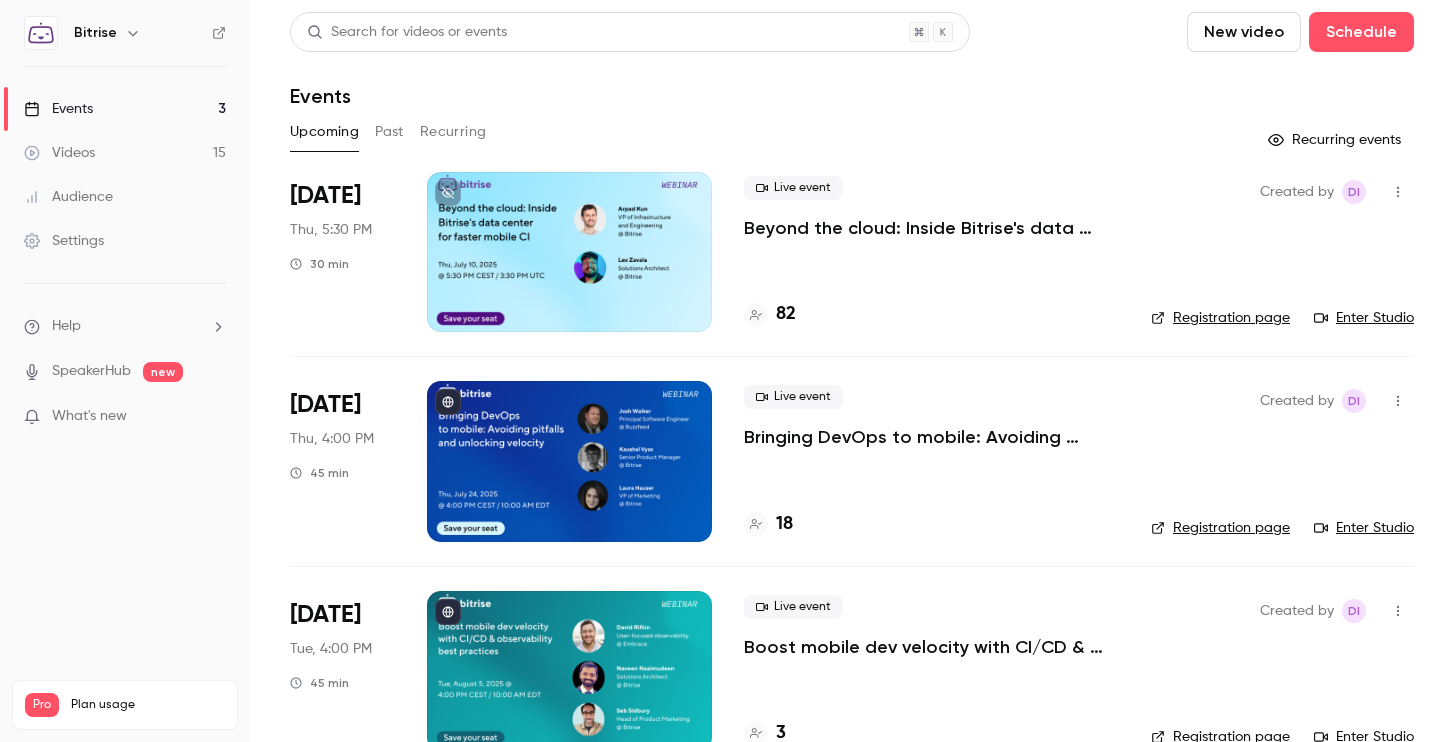 scroll, scrollTop: 0, scrollLeft: 0, axis: both 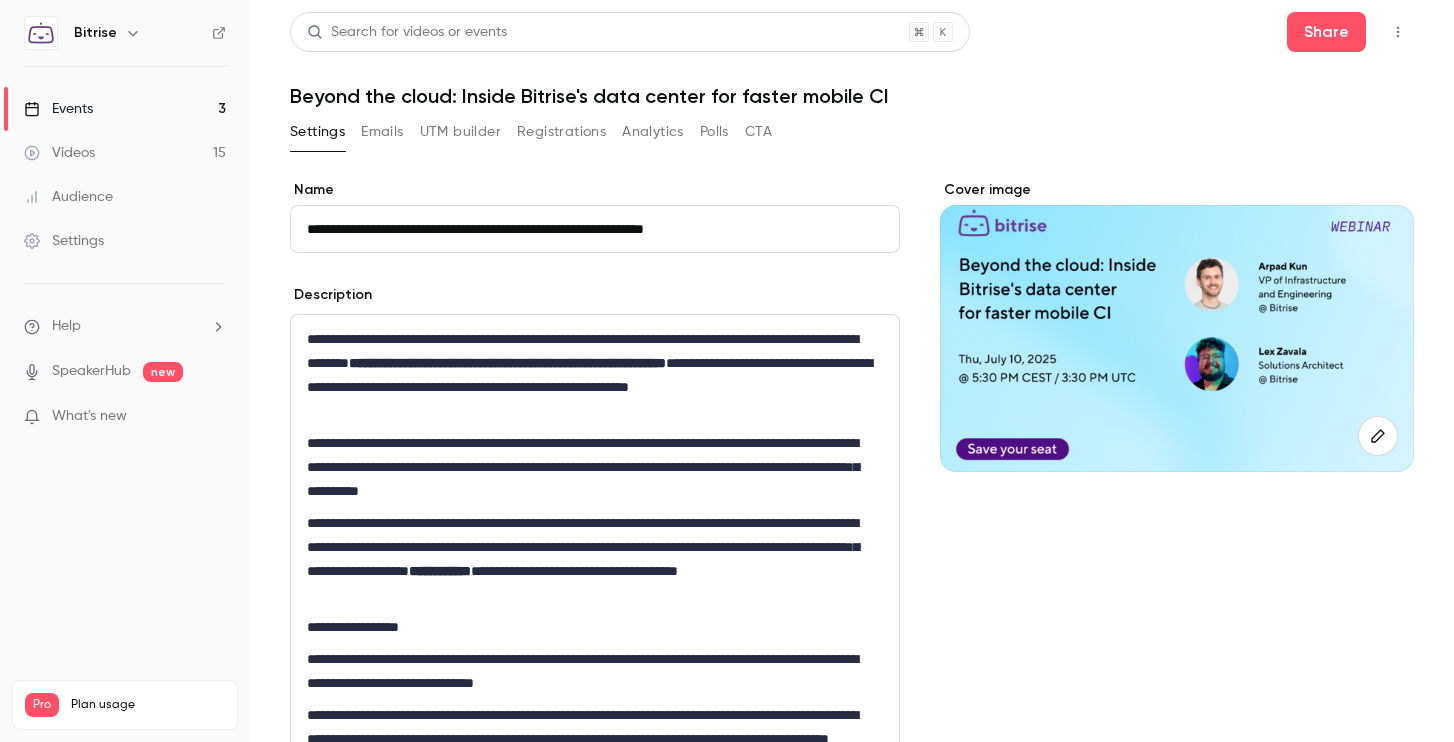 click on "Registrations" at bounding box center (561, 132) 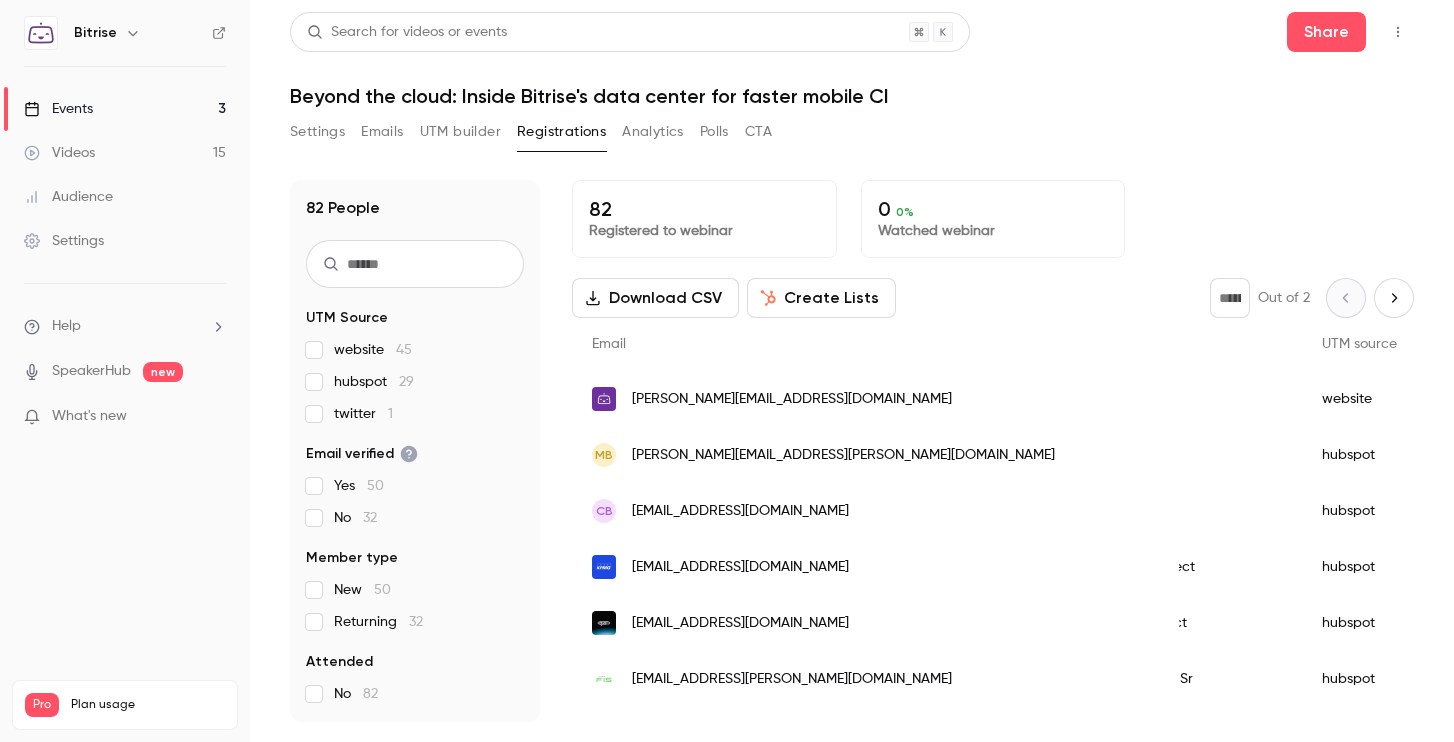 scroll, scrollTop: 0, scrollLeft: 0, axis: both 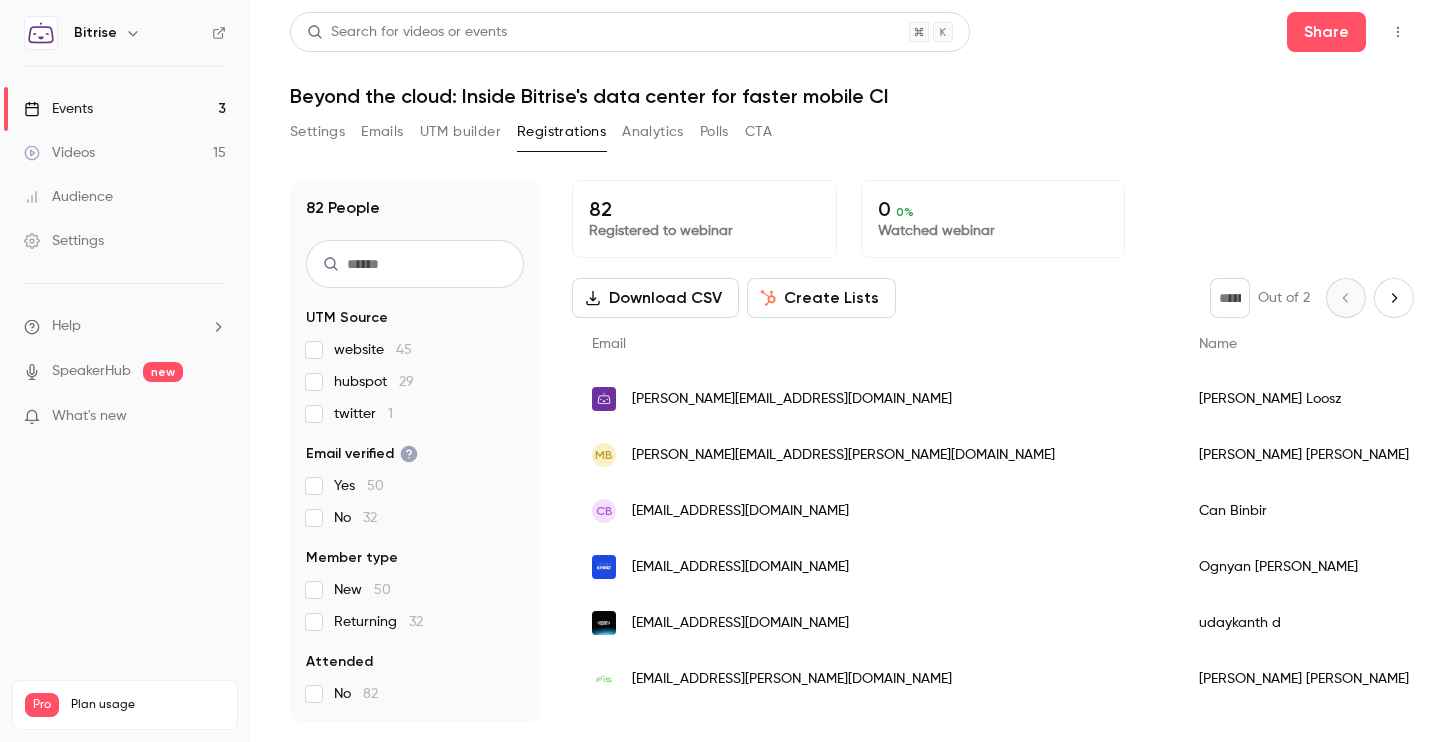 click 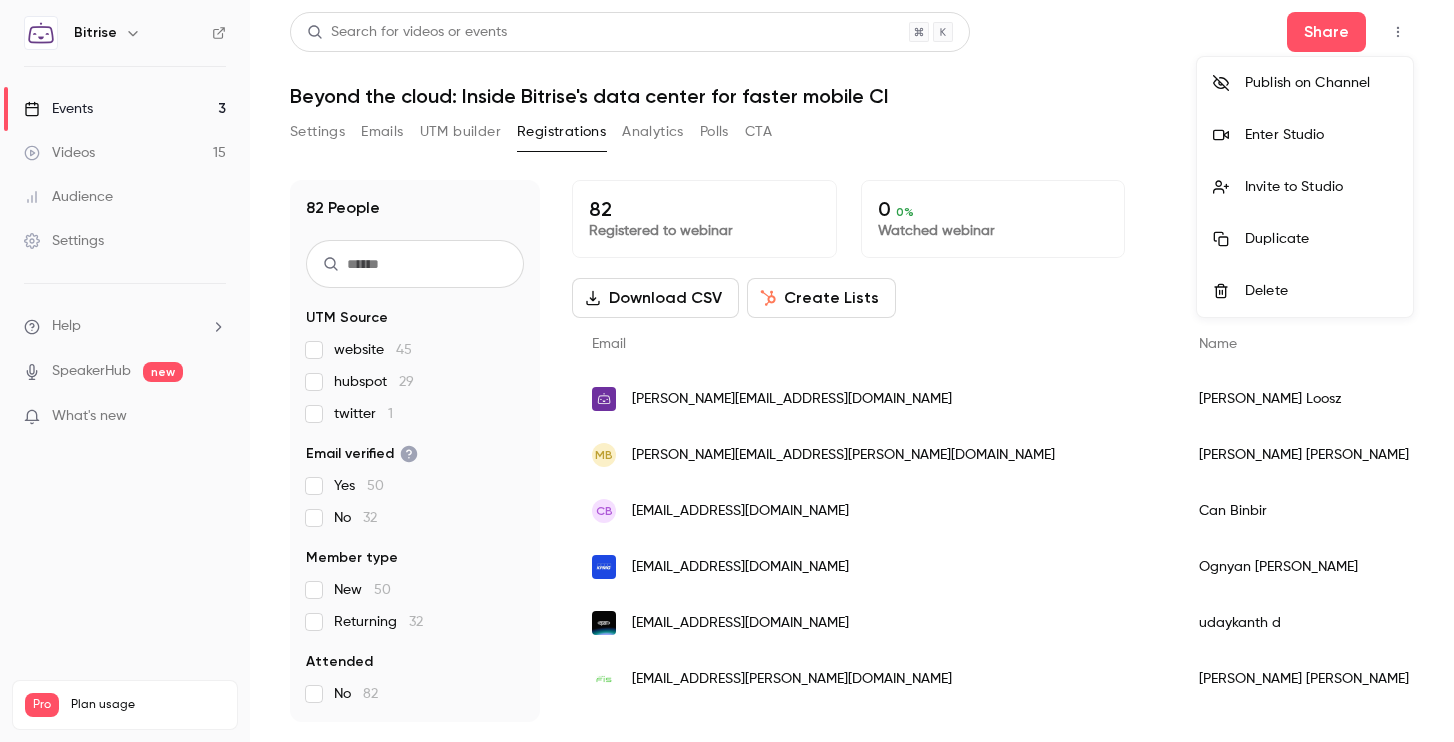 click on "Invite to Studio" at bounding box center [1321, 187] 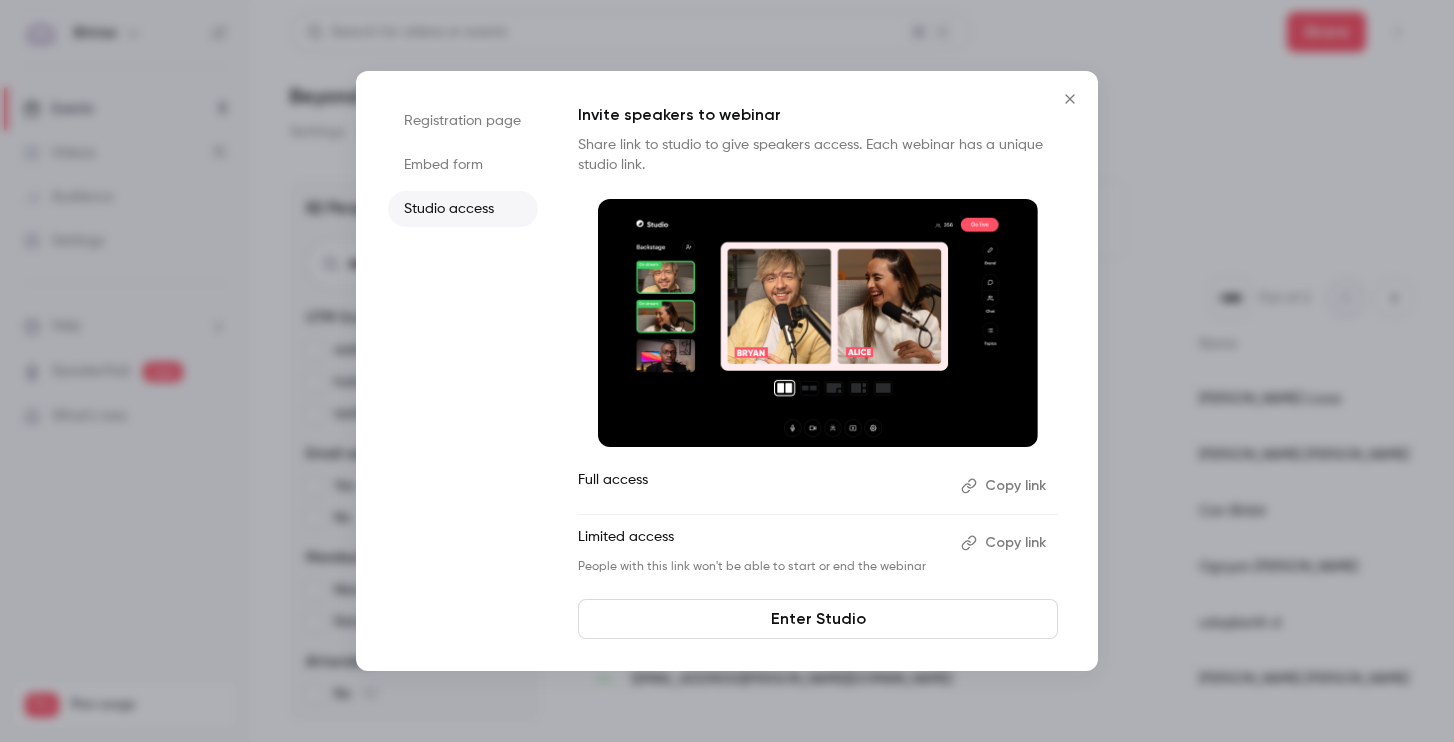 click on "Copy link" at bounding box center [1005, 486] 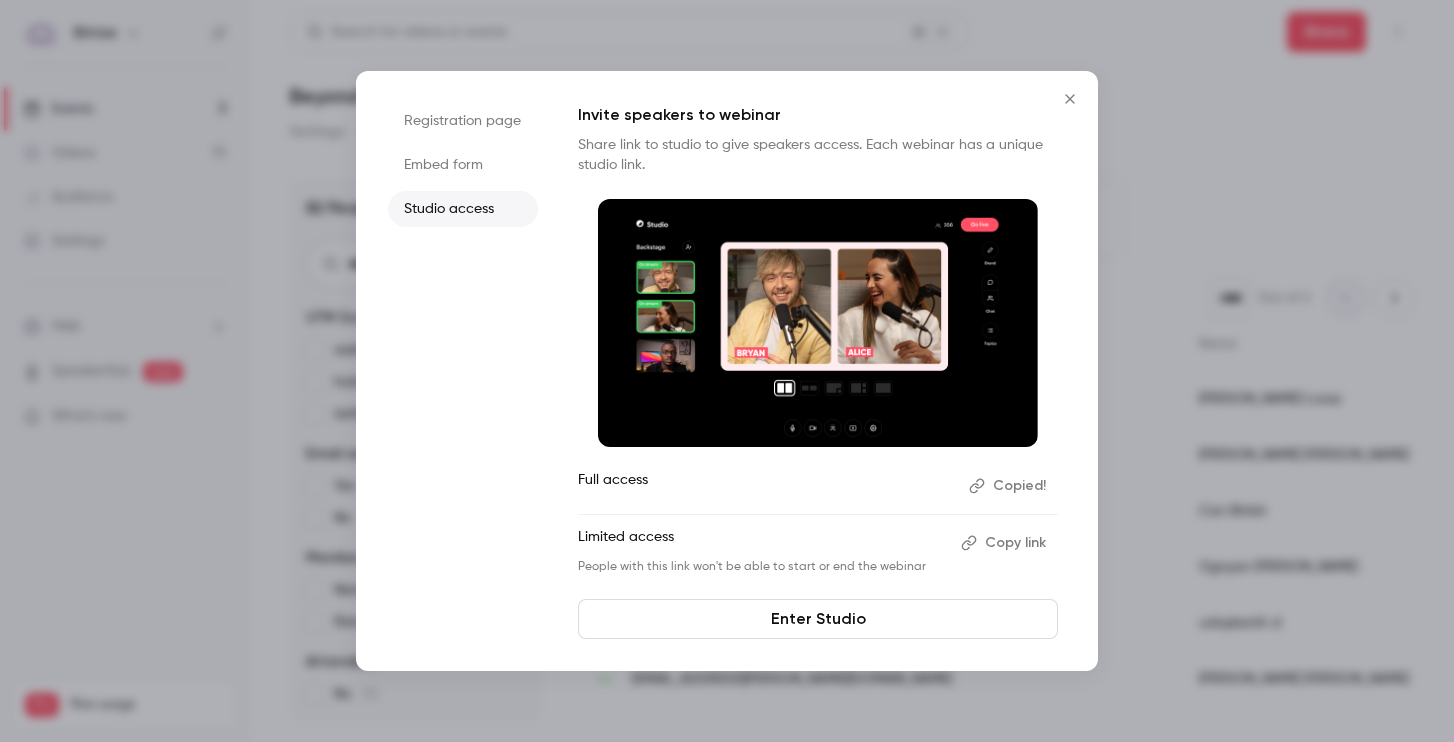 click 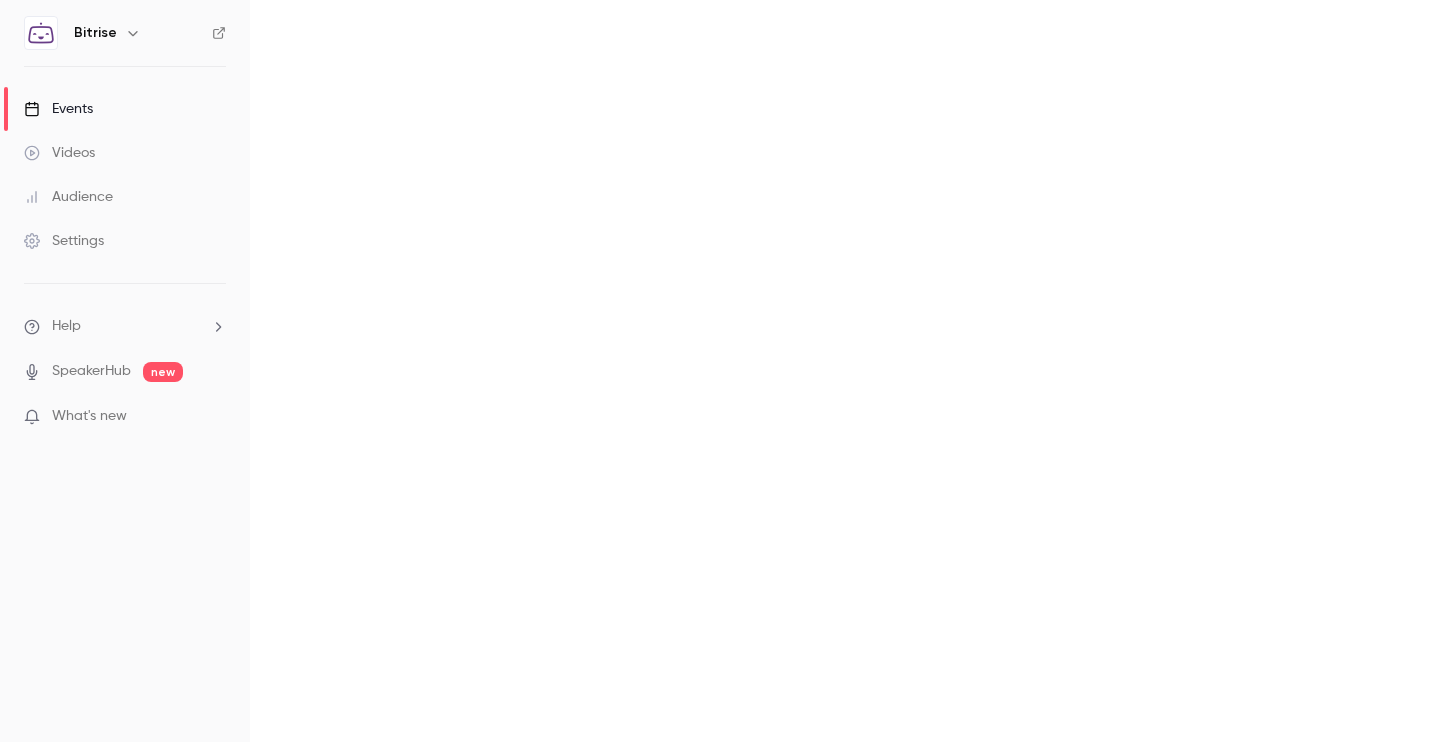 scroll, scrollTop: 0, scrollLeft: 0, axis: both 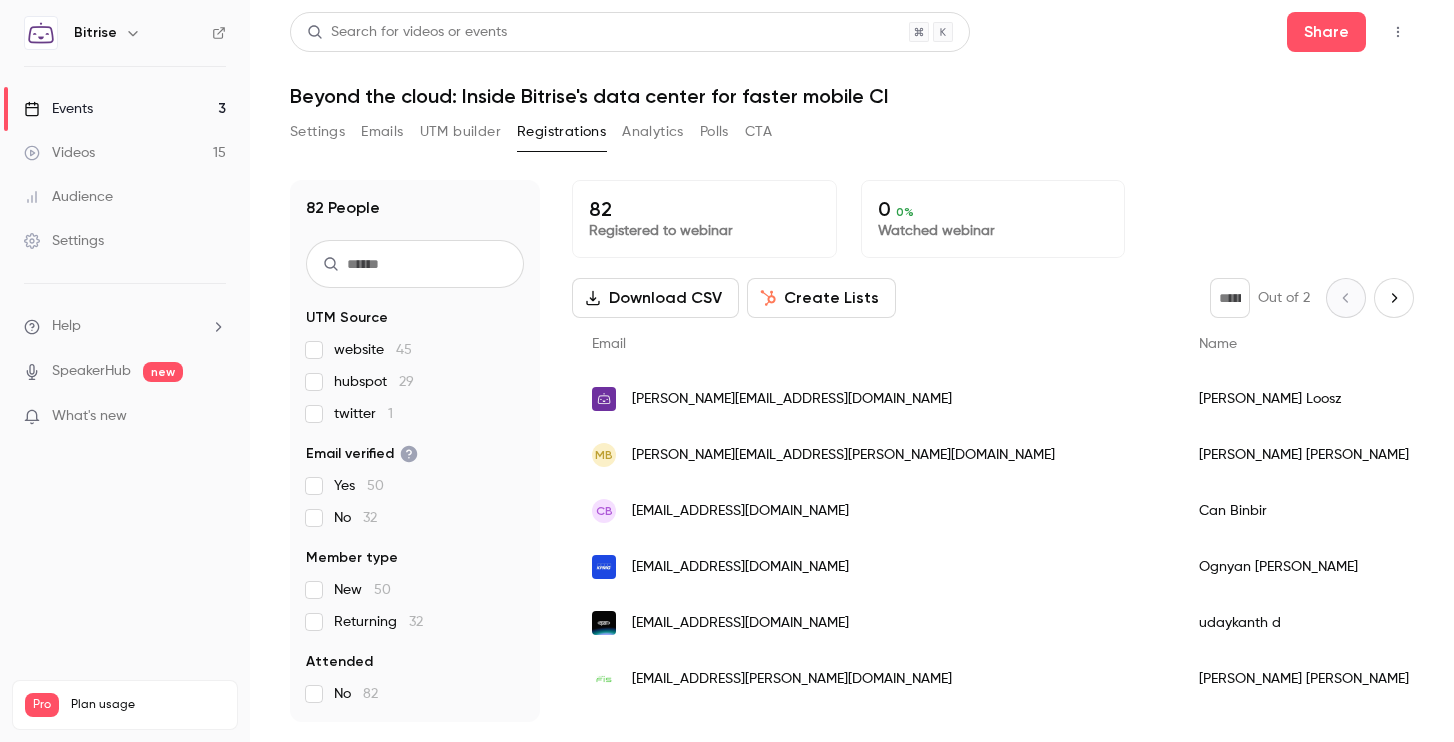 click on "Events 3" at bounding box center [125, 109] 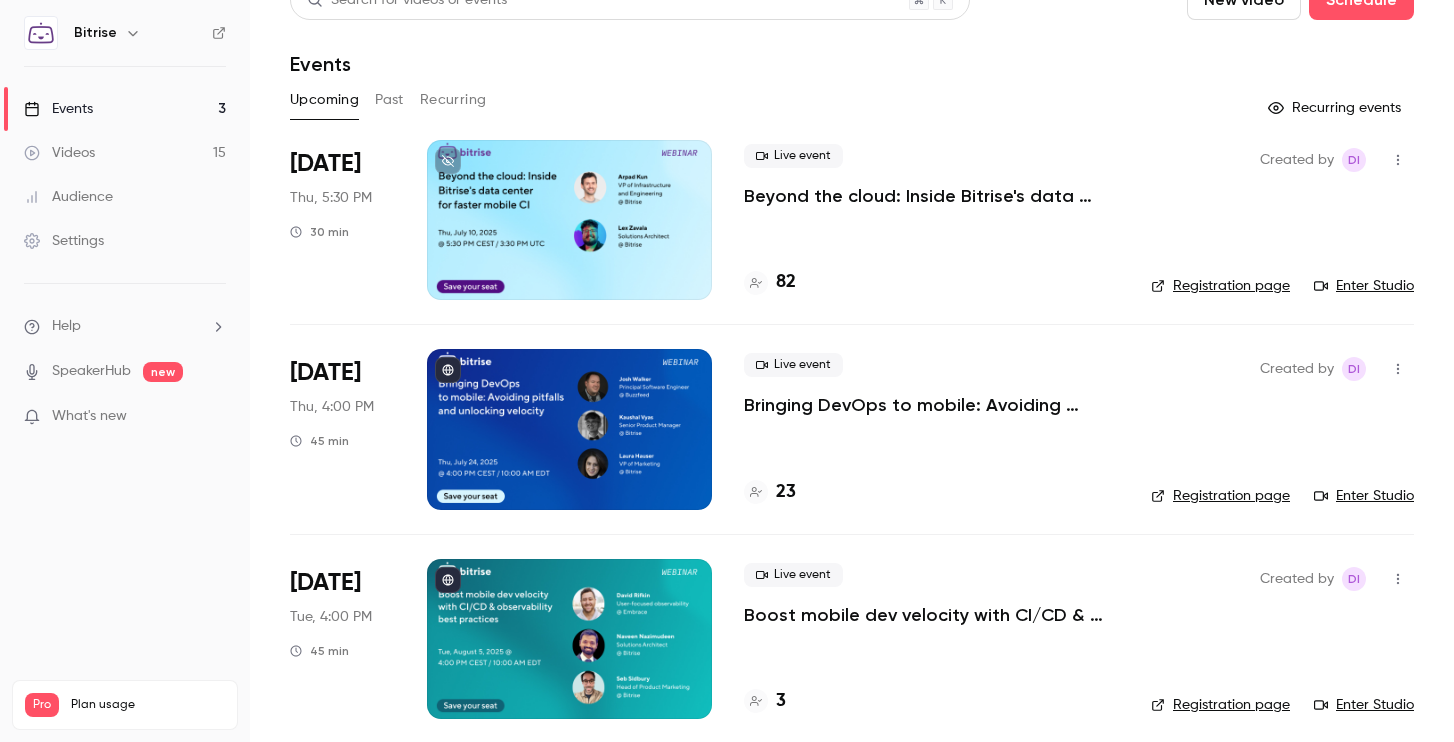 scroll, scrollTop: 46, scrollLeft: 0, axis: vertical 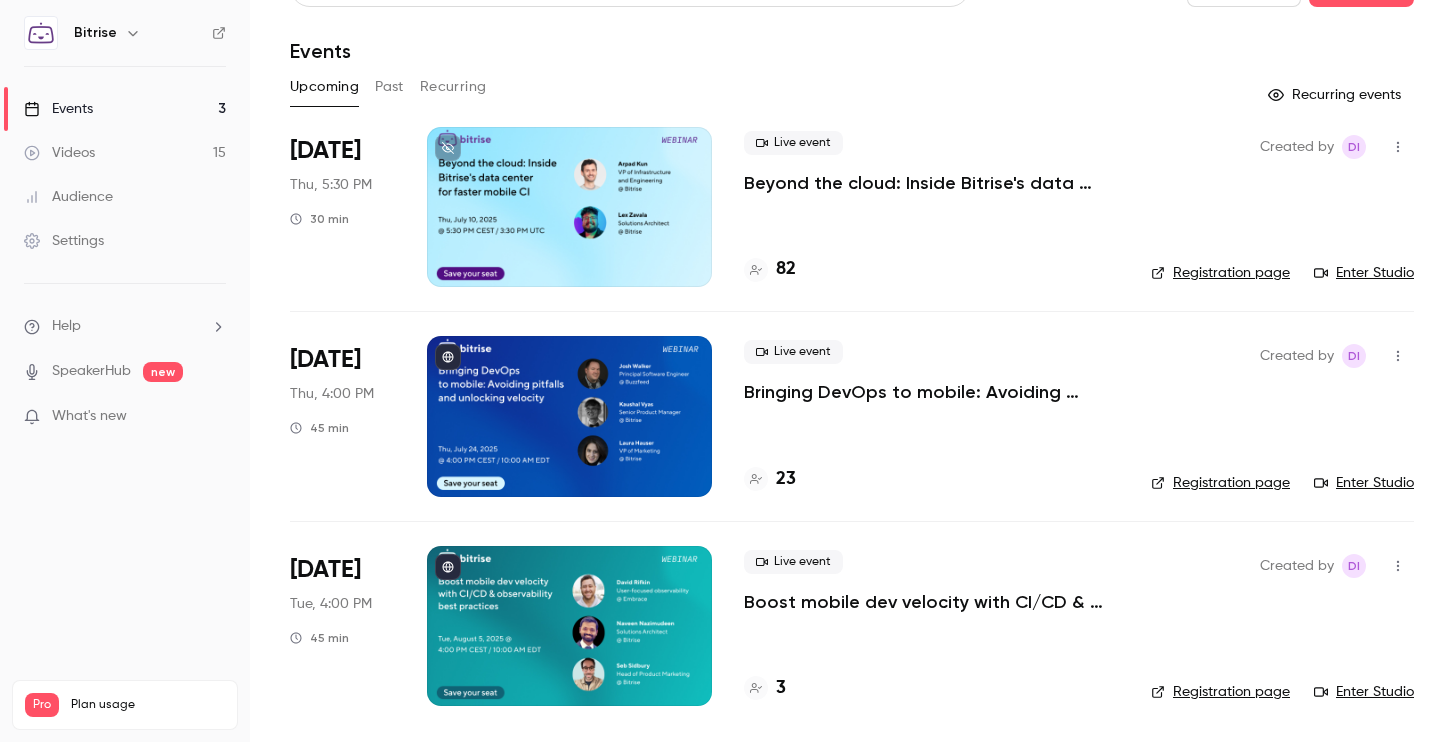click on "Bringing DevOps to mobile: Avoiding pitfalls and unlocking velocity" at bounding box center (931, 392) 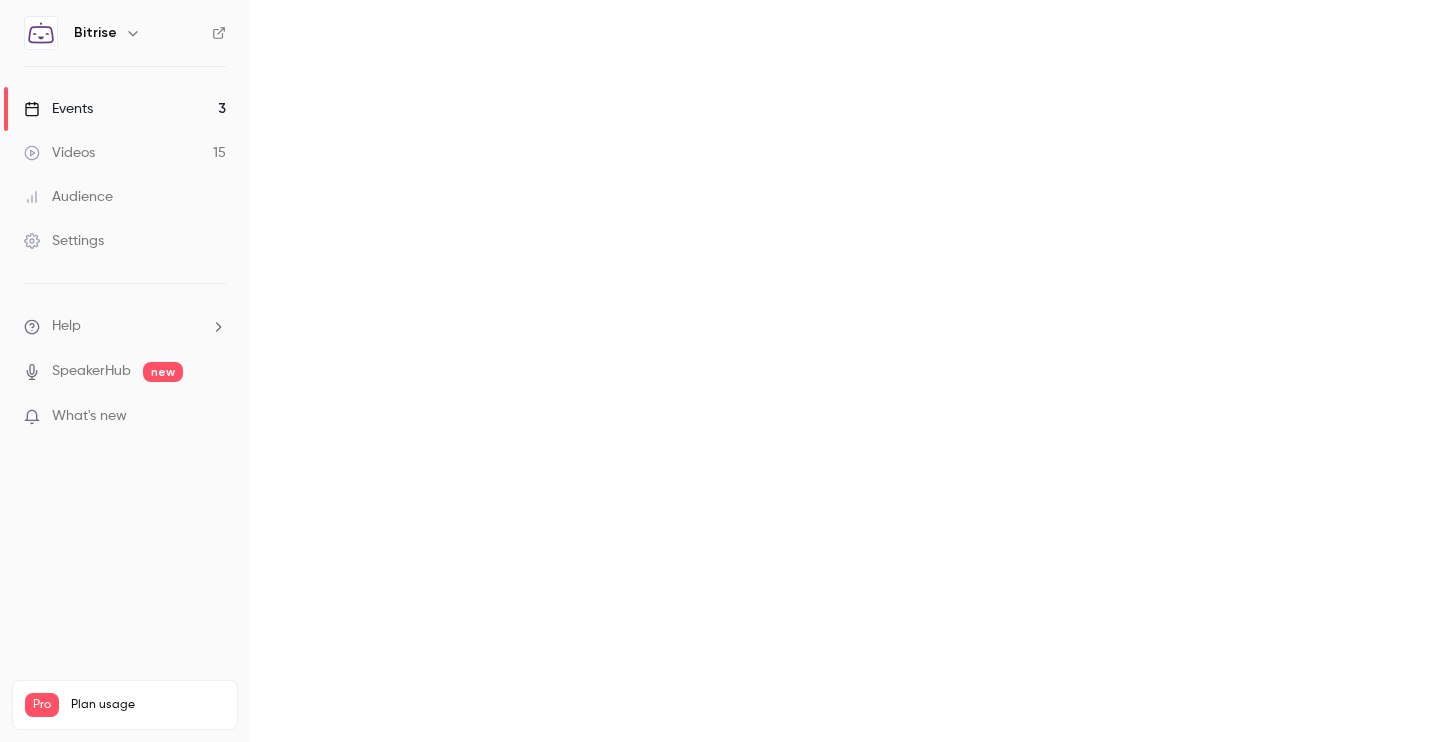 scroll, scrollTop: 0, scrollLeft: 0, axis: both 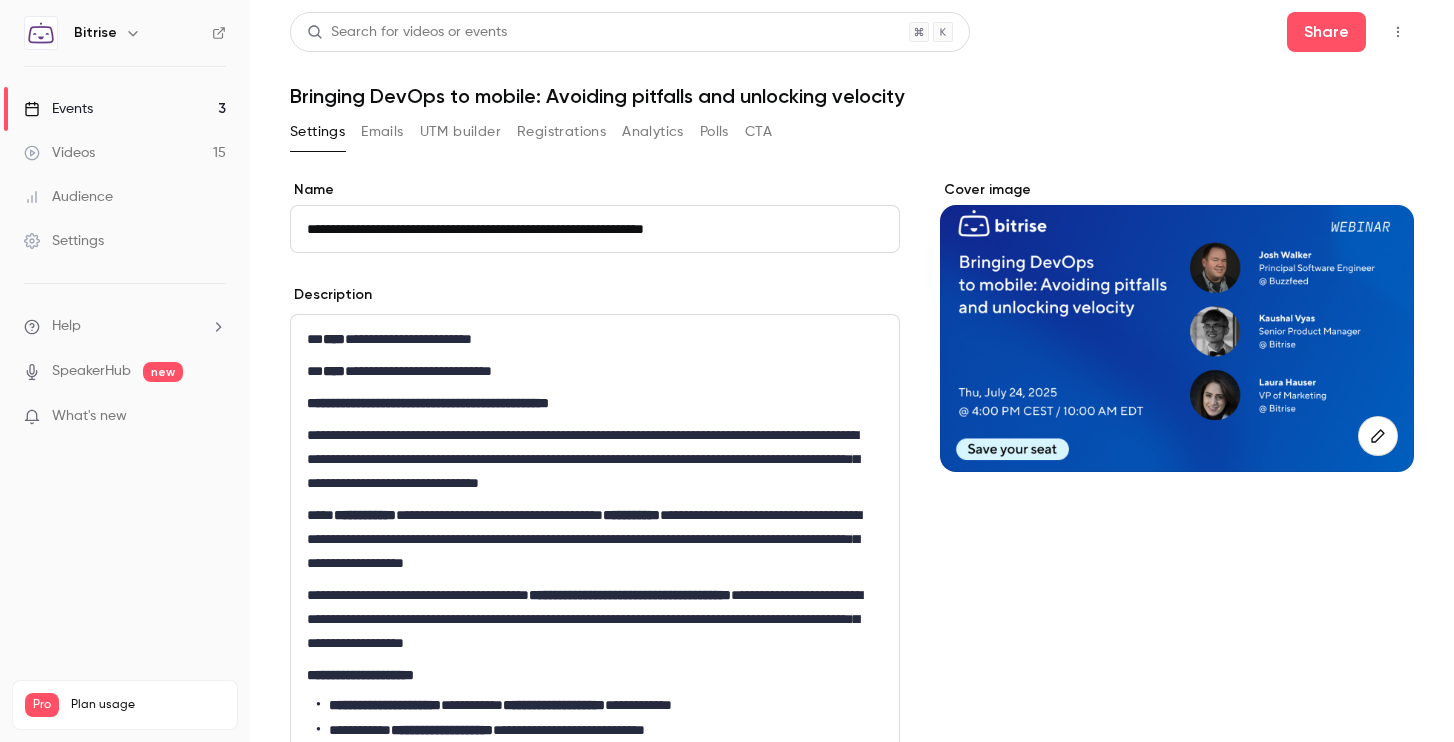 click on "Registrations" at bounding box center [561, 132] 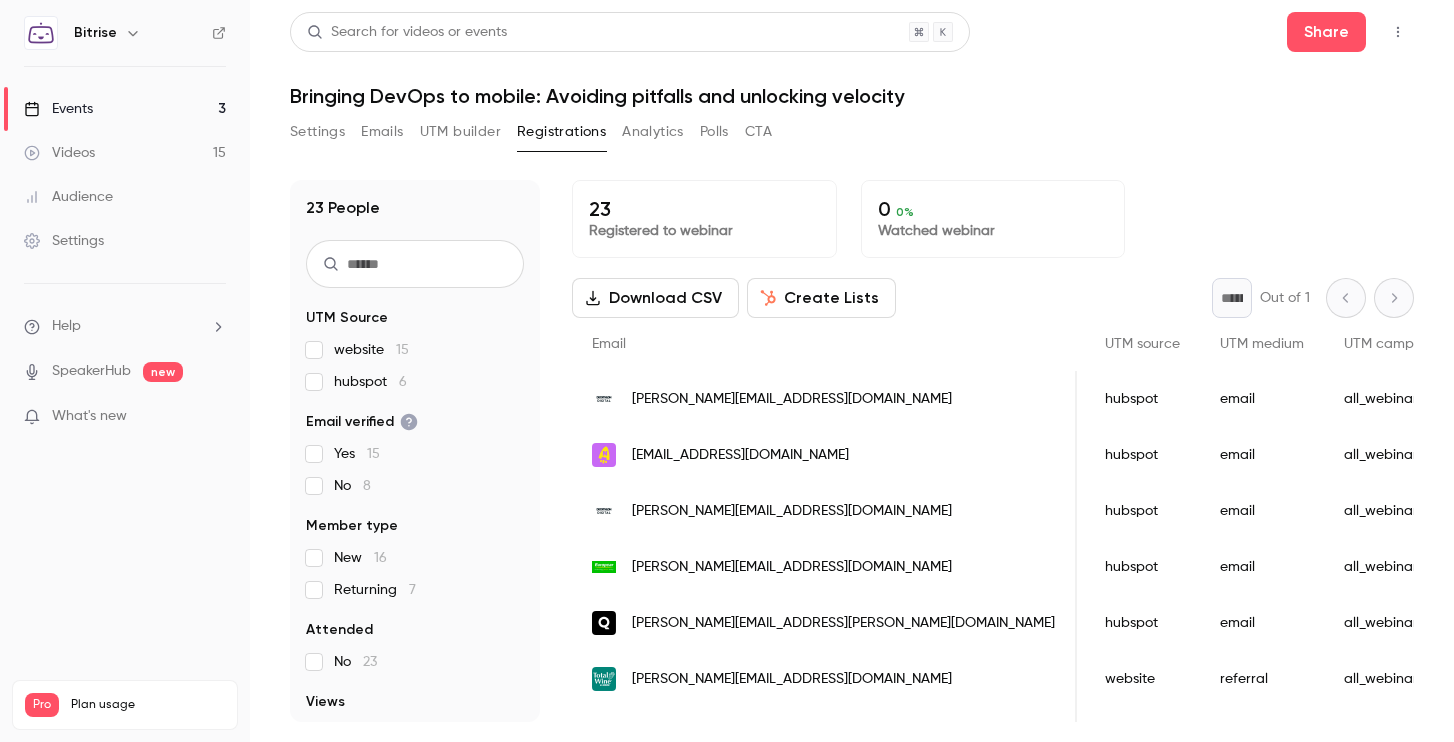 scroll, scrollTop: 0, scrollLeft: 1579, axis: horizontal 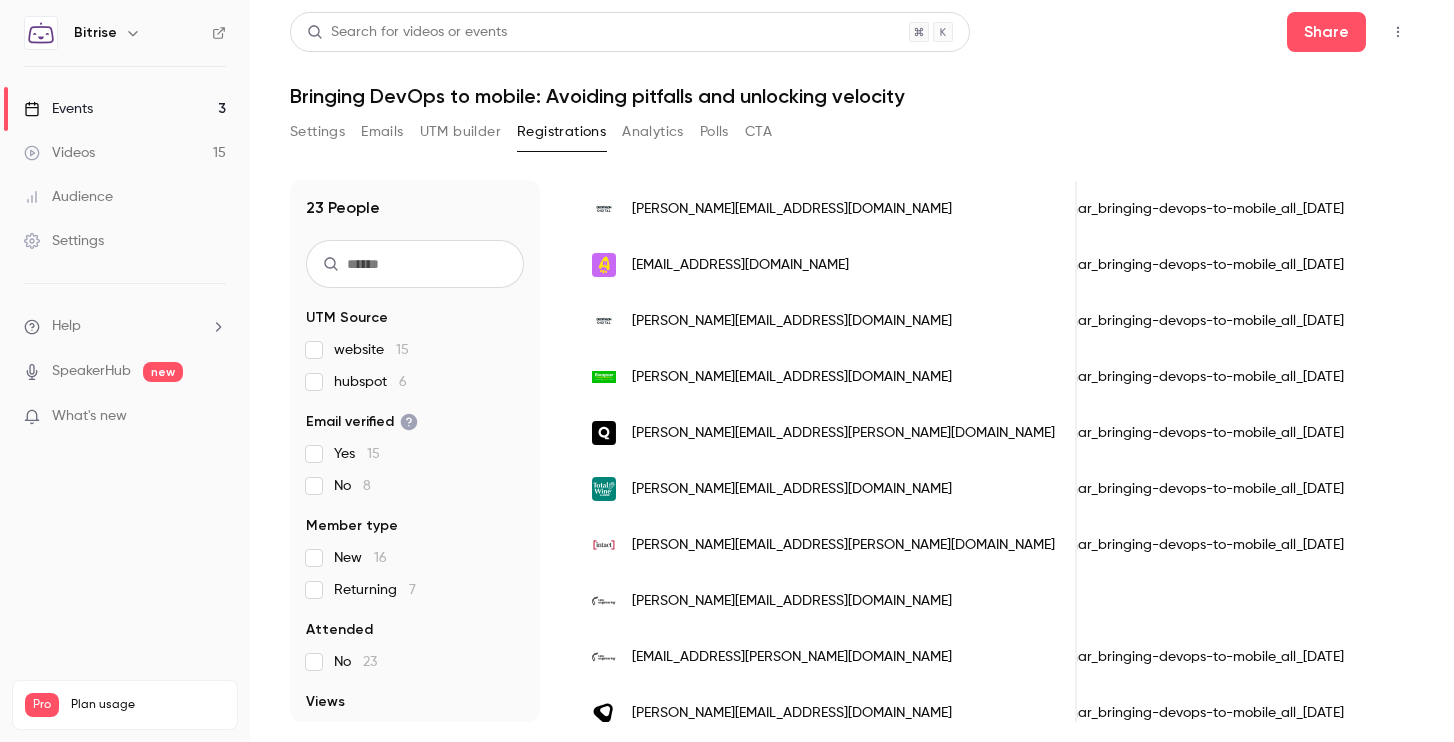 click on "UTM builder" at bounding box center [460, 132] 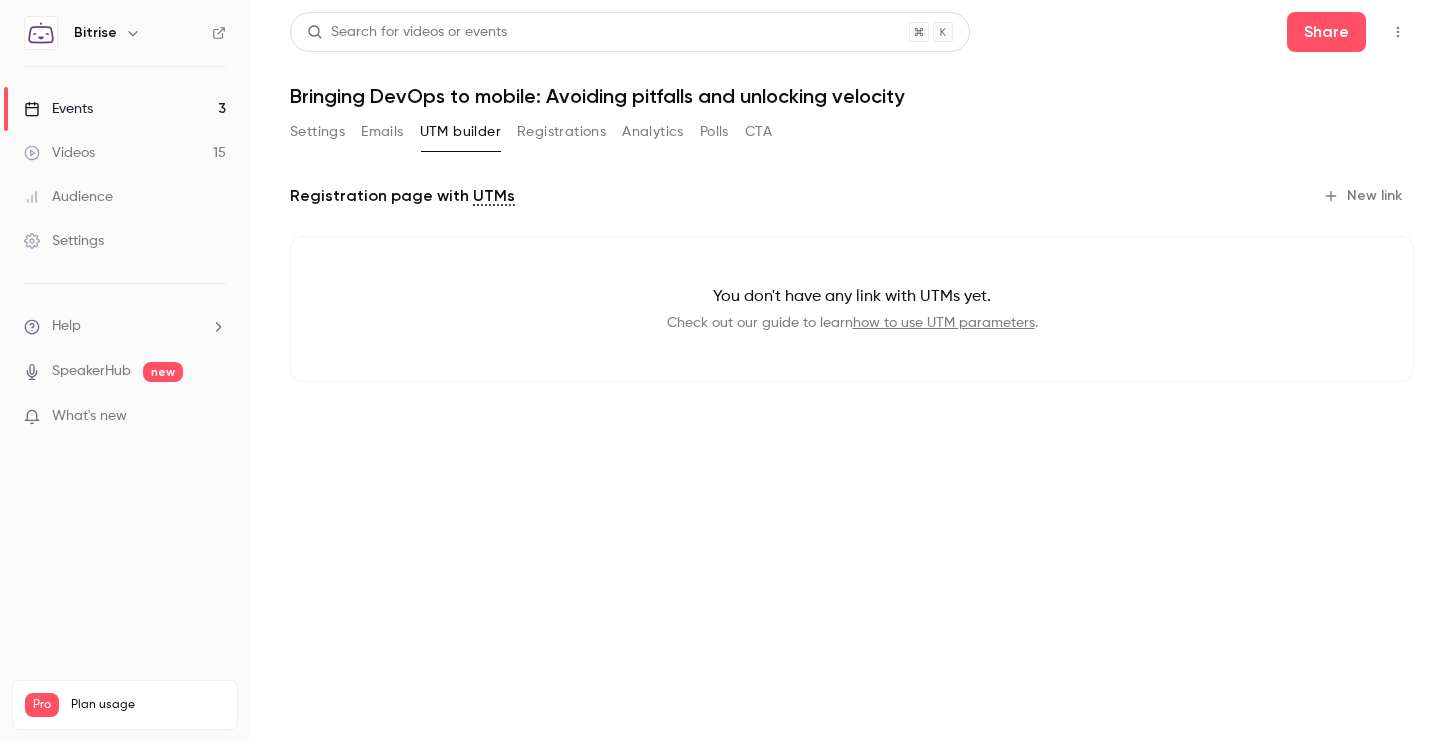 click on "Registrations" at bounding box center [561, 132] 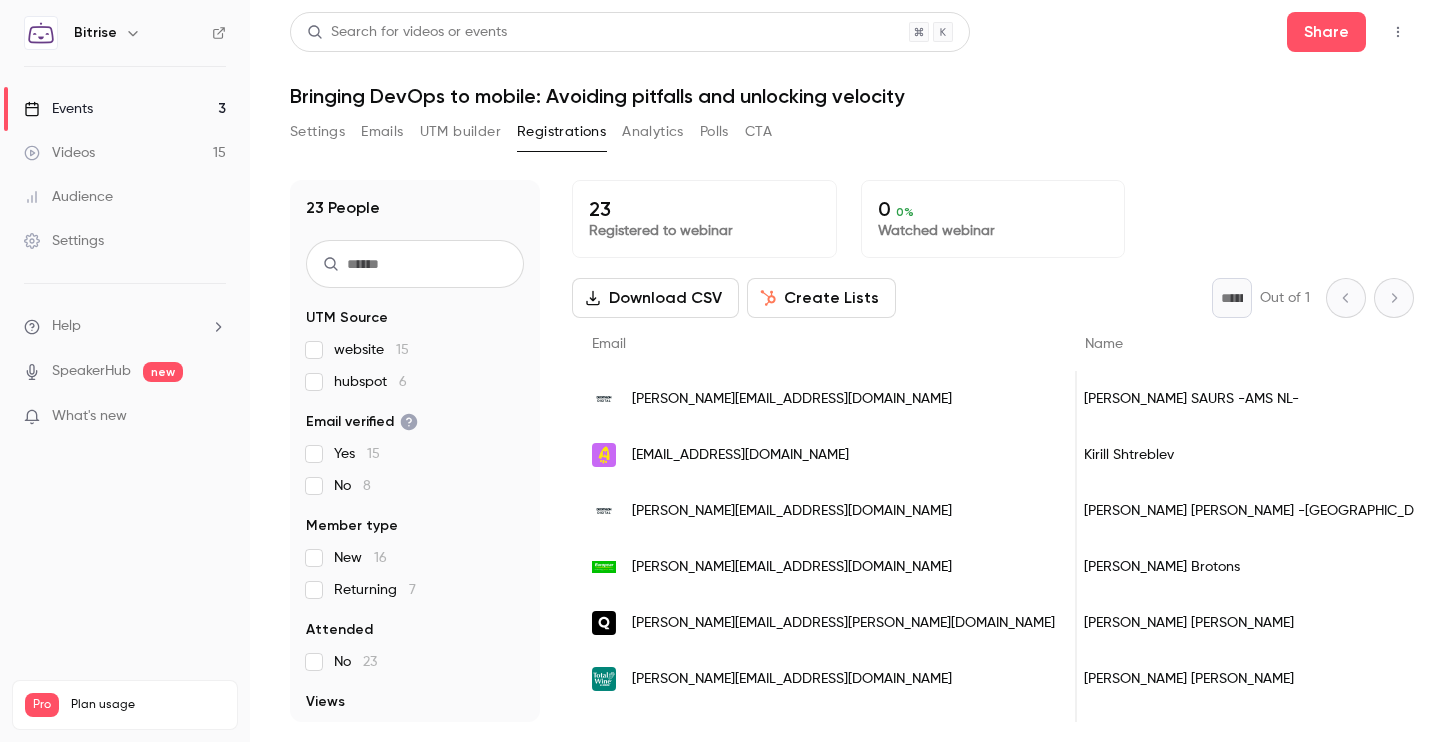 scroll, scrollTop: 0, scrollLeft: 0, axis: both 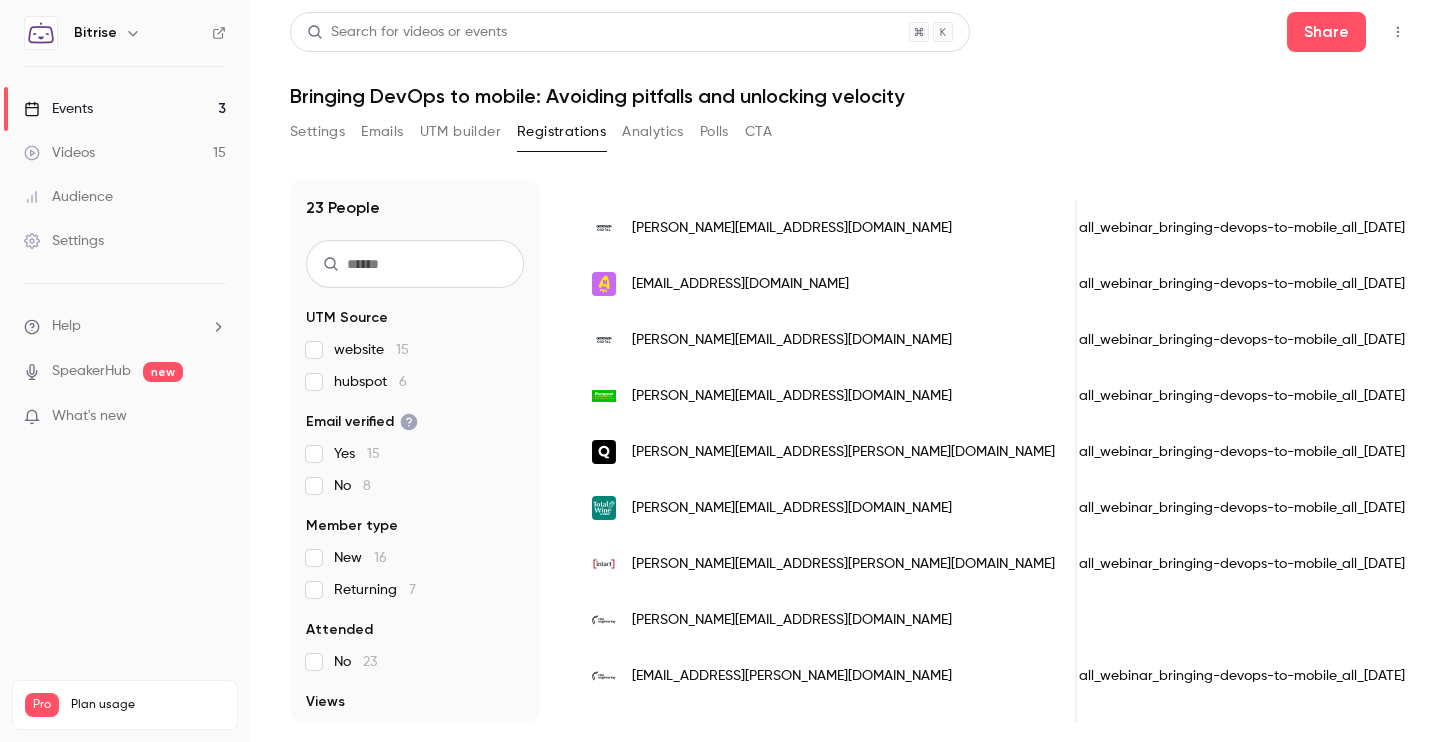 drag, startPoint x: 311, startPoint y: 124, endPoint x: 309, endPoint y: 143, distance: 19.104973 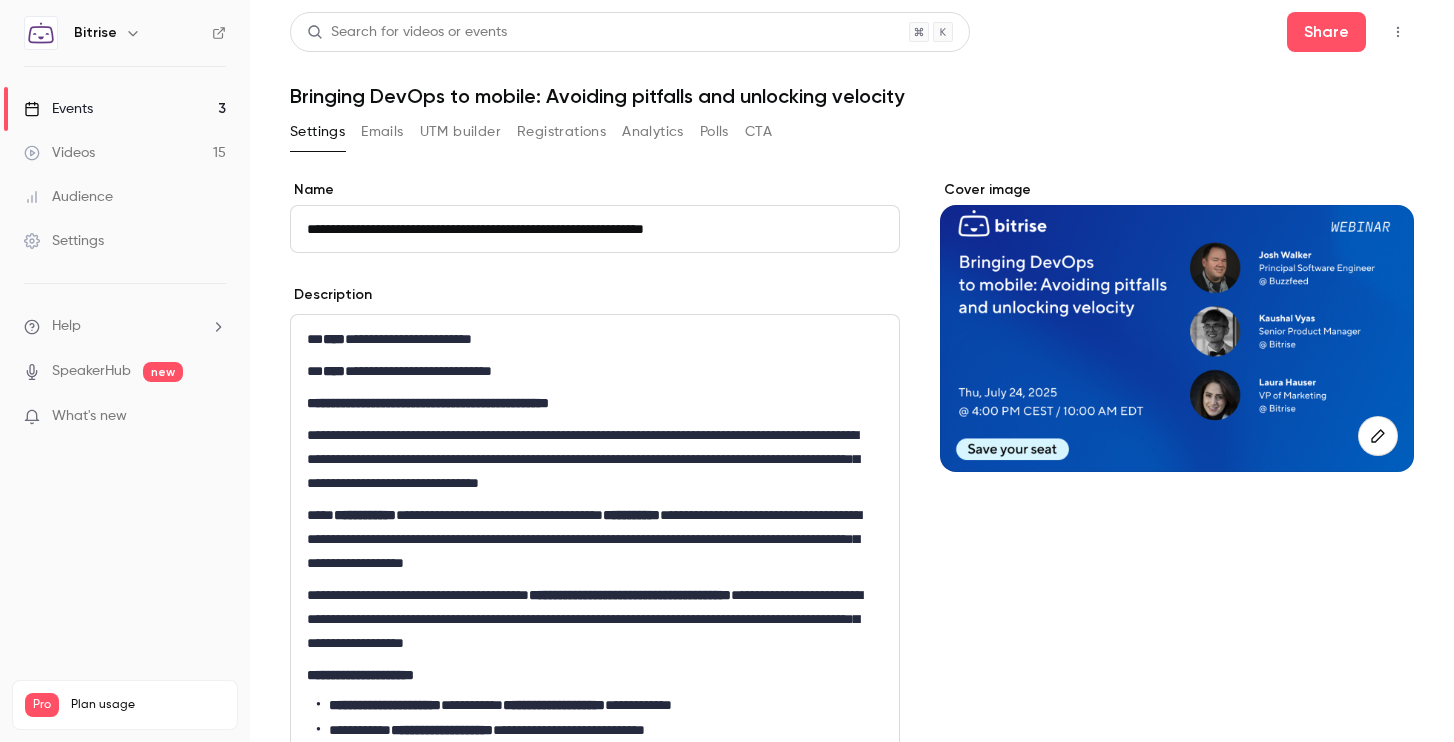 click on "Events 3" at bounding box center [125, 109] 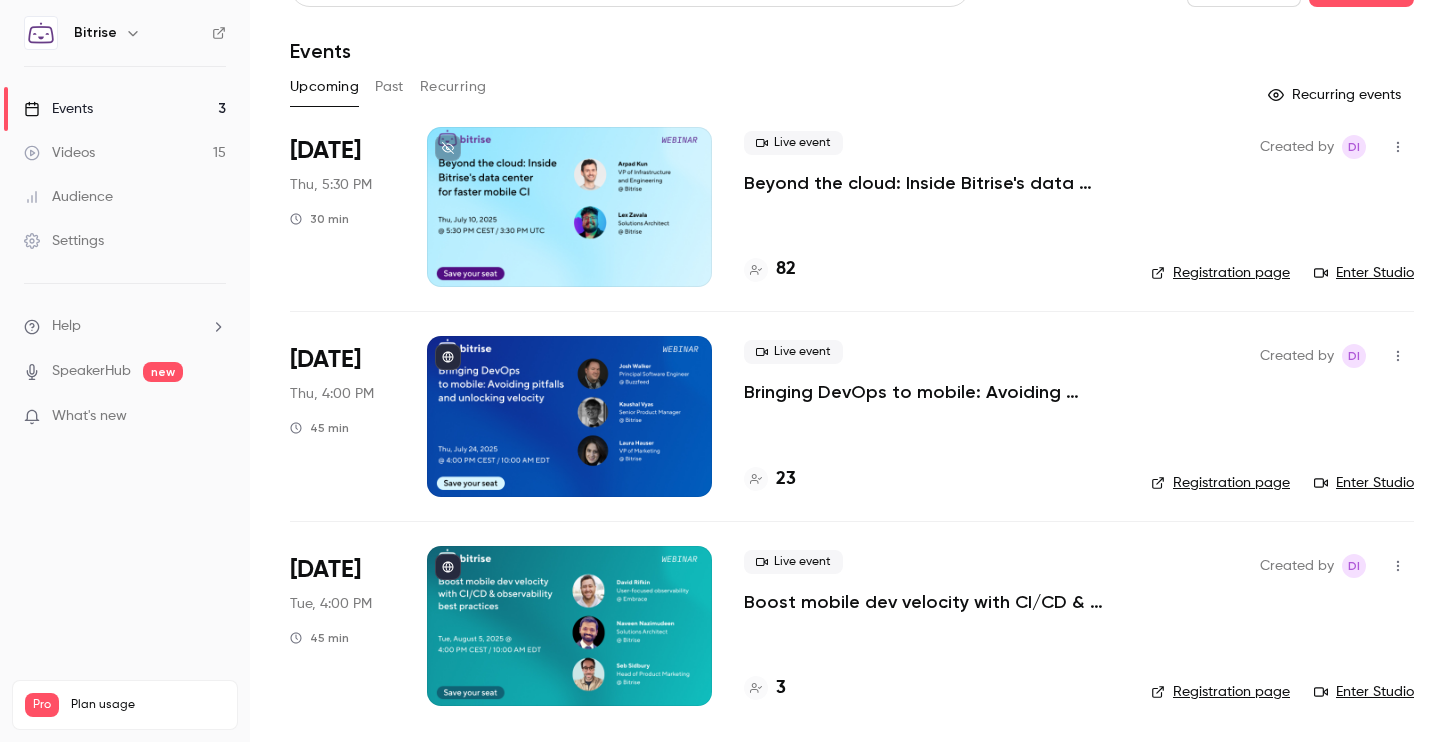 scroll, scrollTop: 0, scrollLeft: 0, axis: both 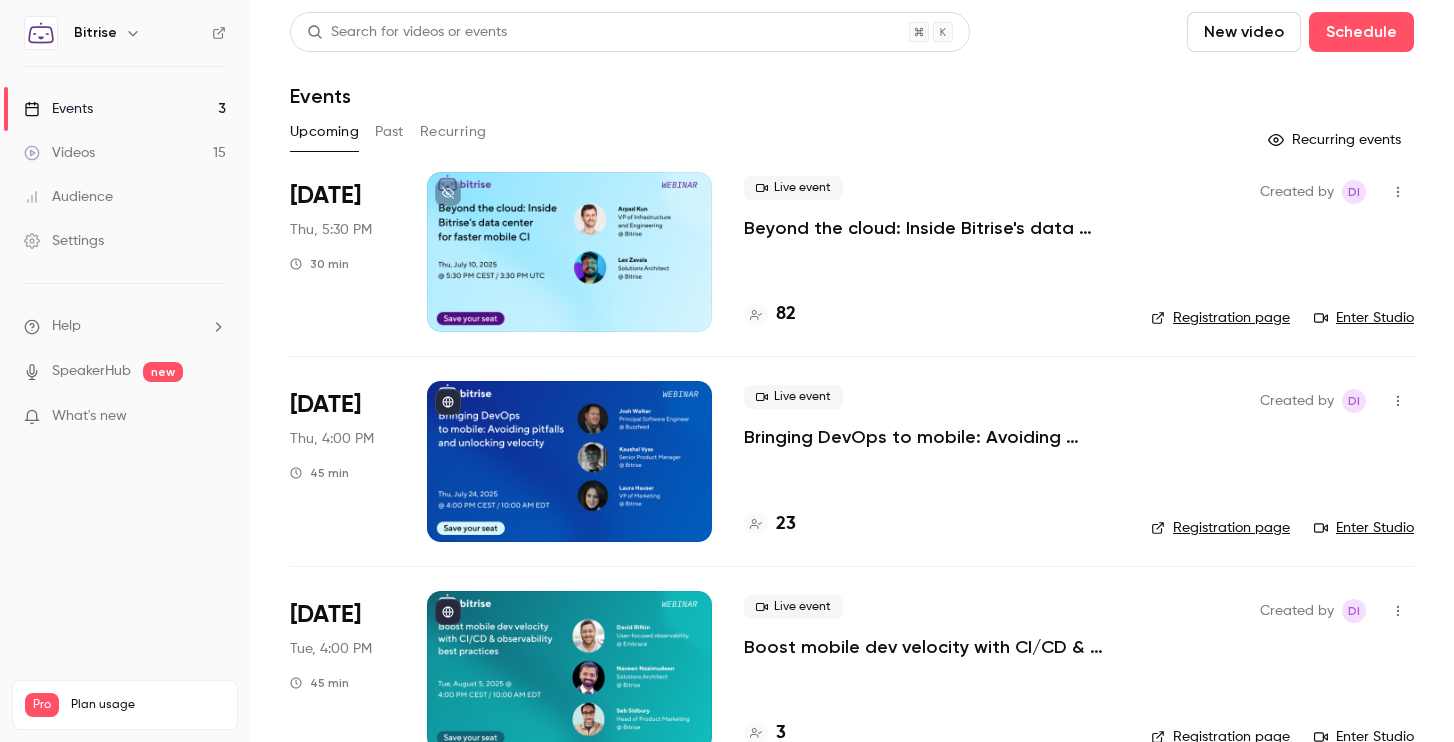 click on "Events 3" at bounding box center (125, 109) 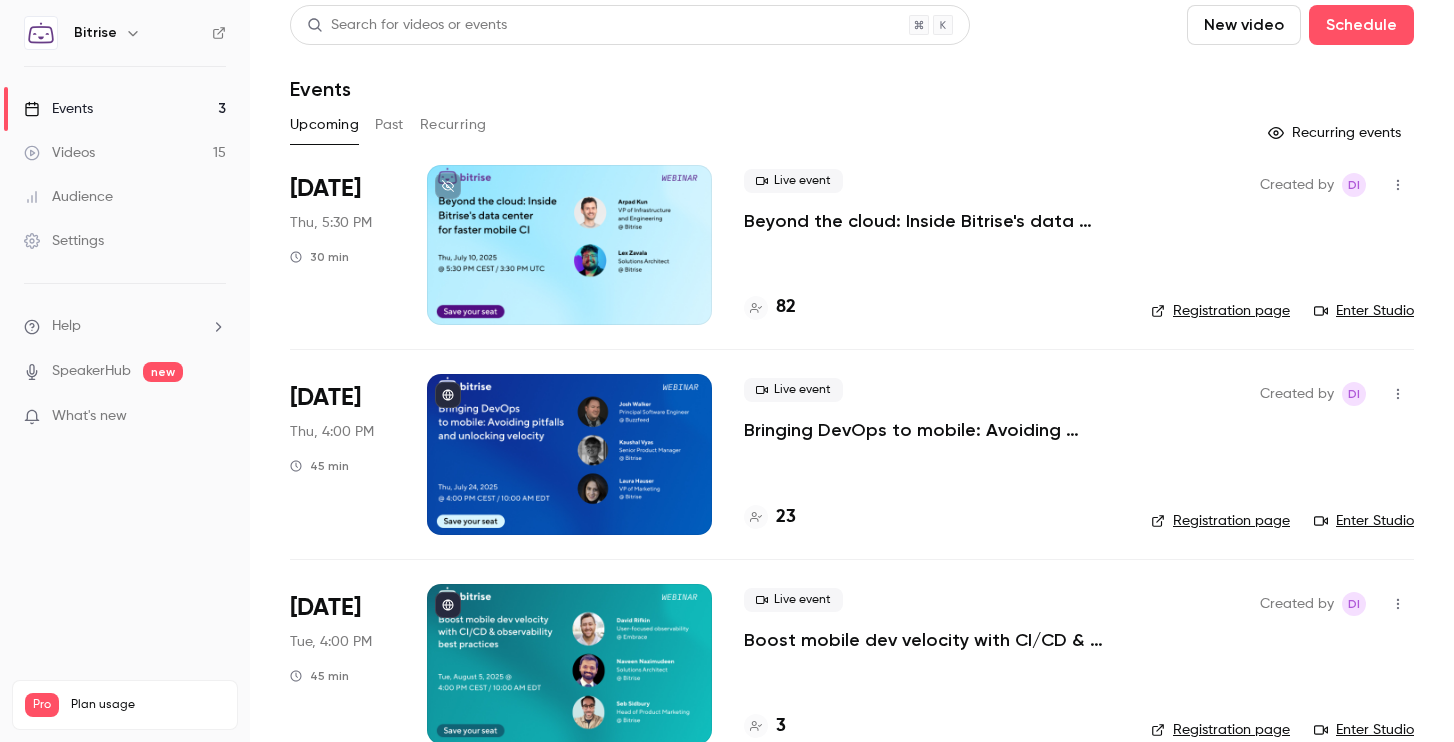 scroll, scrollTop: 0, scrollLeft: 0, axis: both 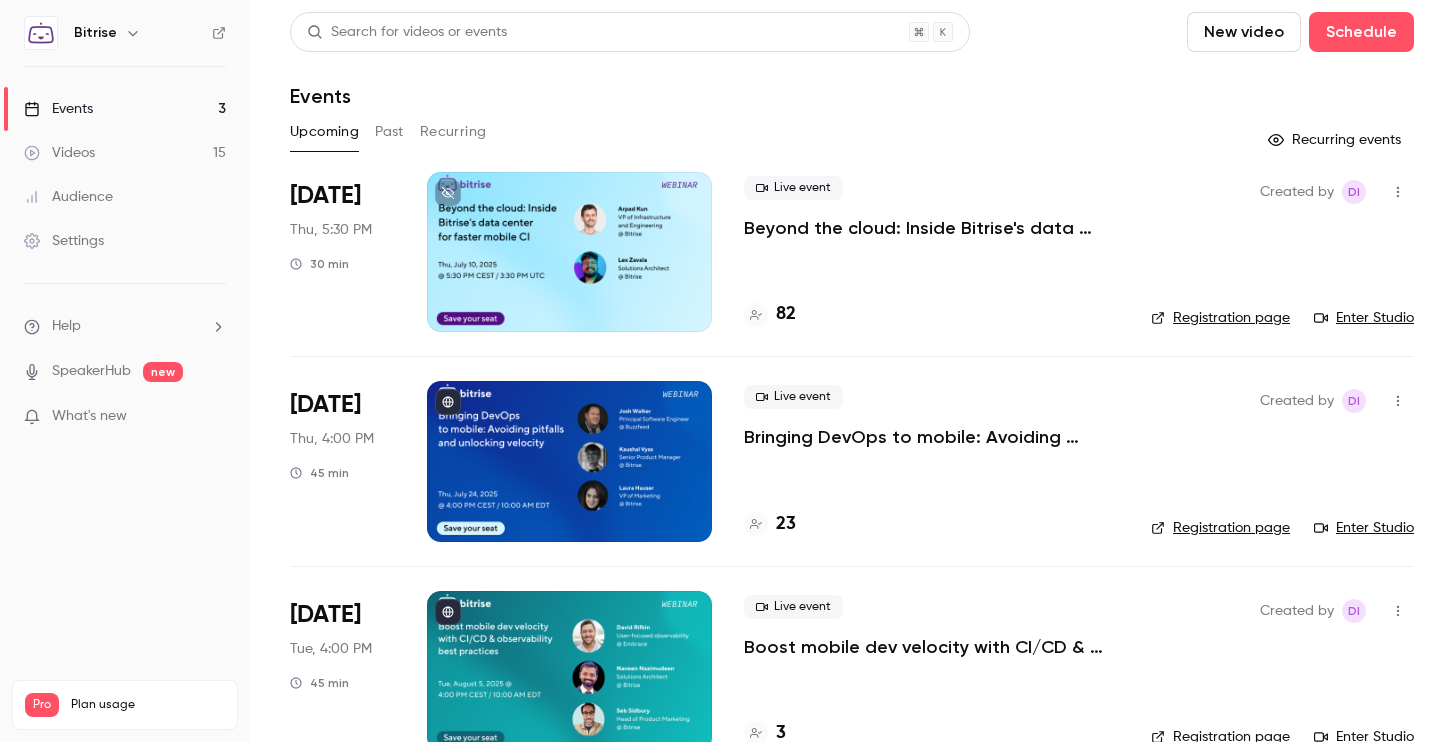 click 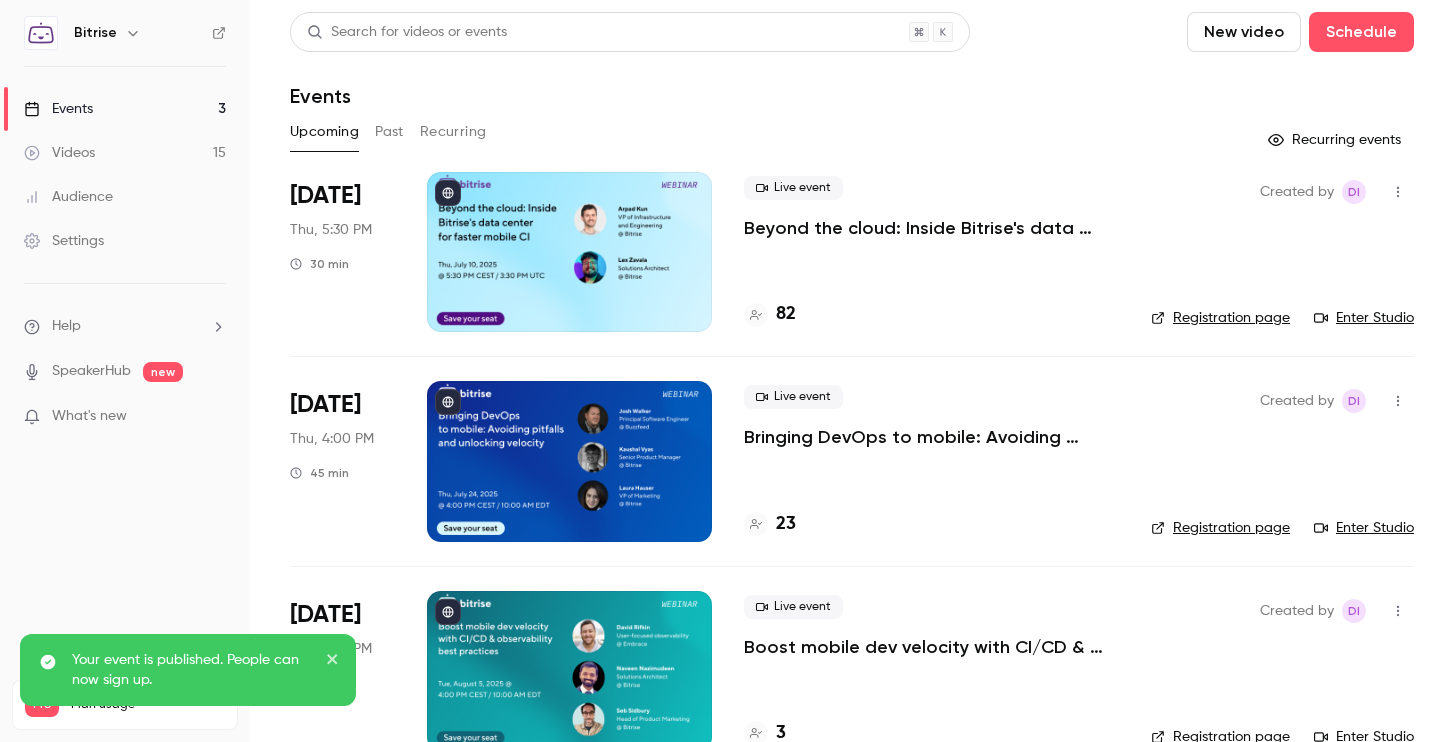 click on "Your event is published. People can now sign up." at bounding box center (192, 670) 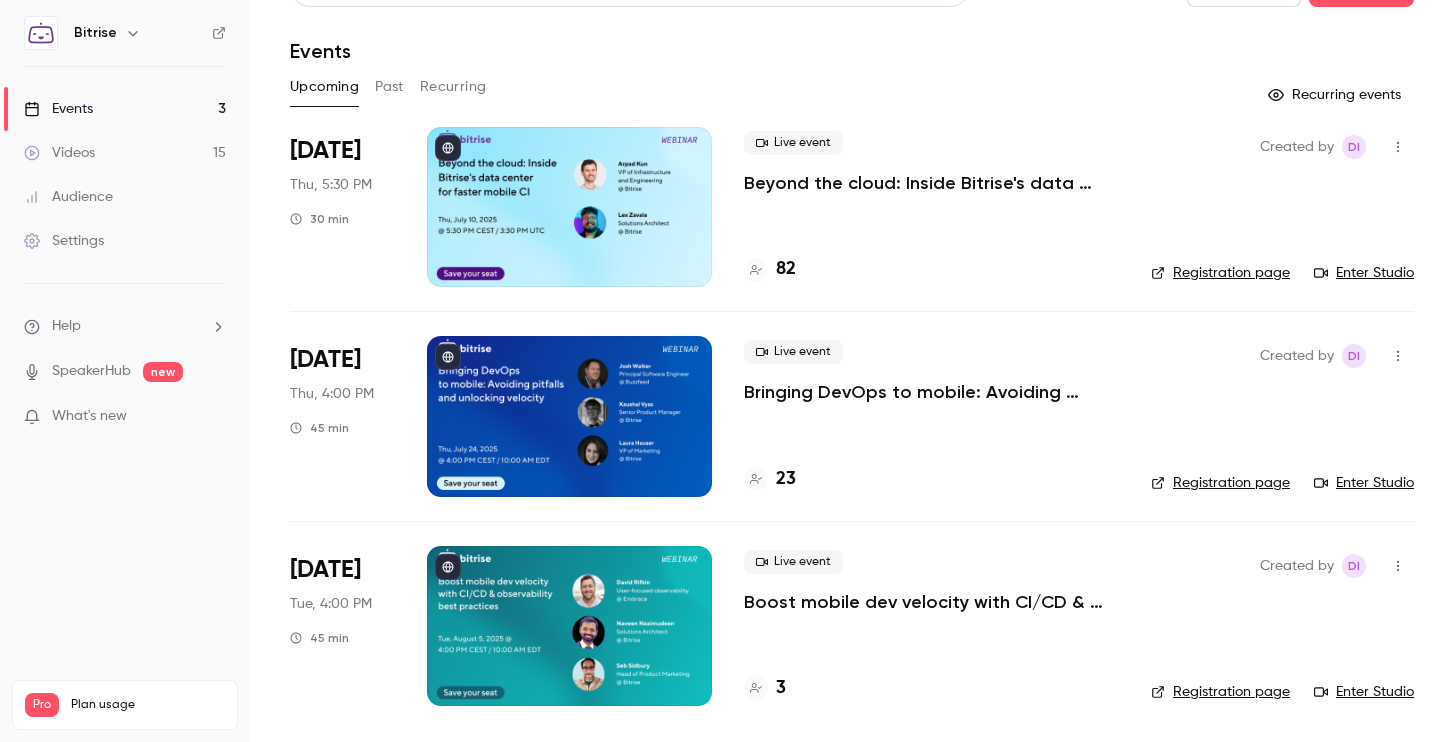 scroll, scrollTop: 0, scrollLeft: 0, axis: both 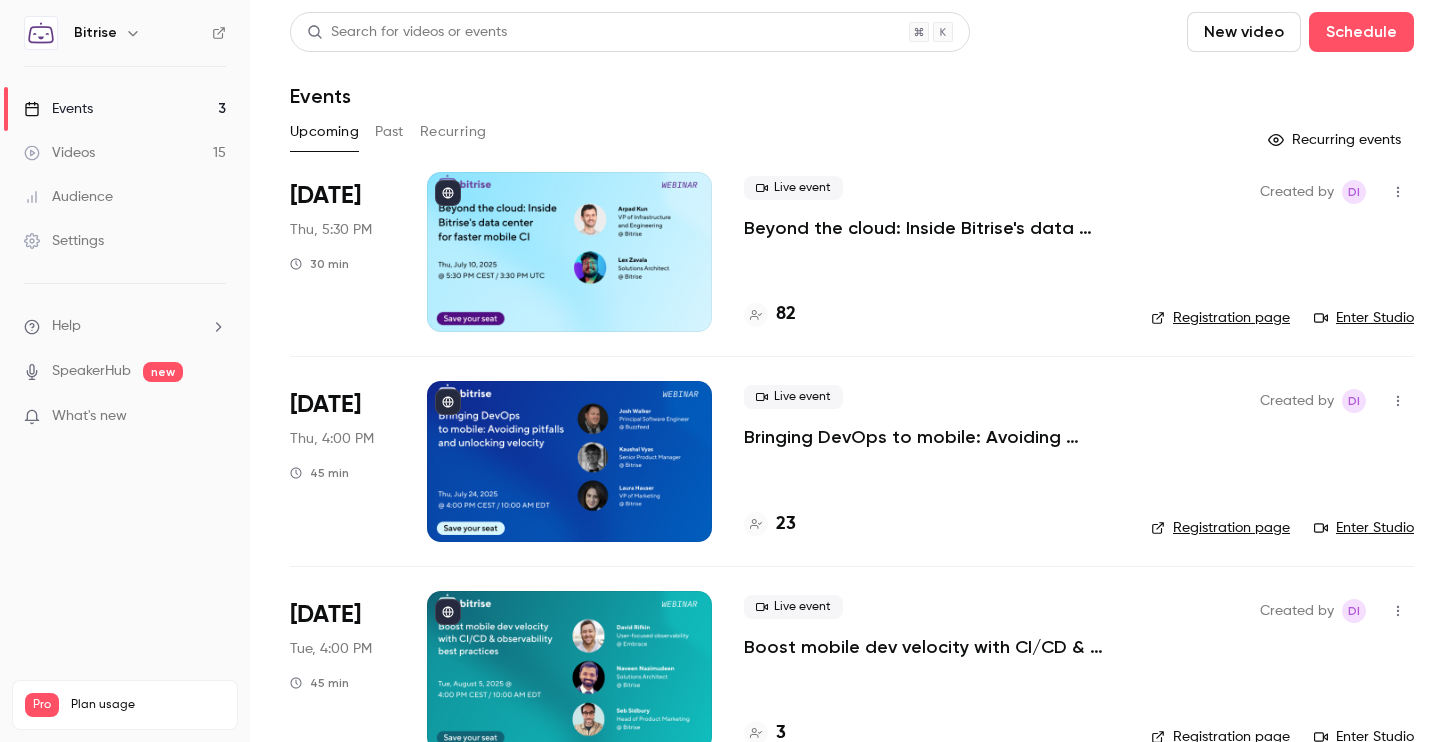 click 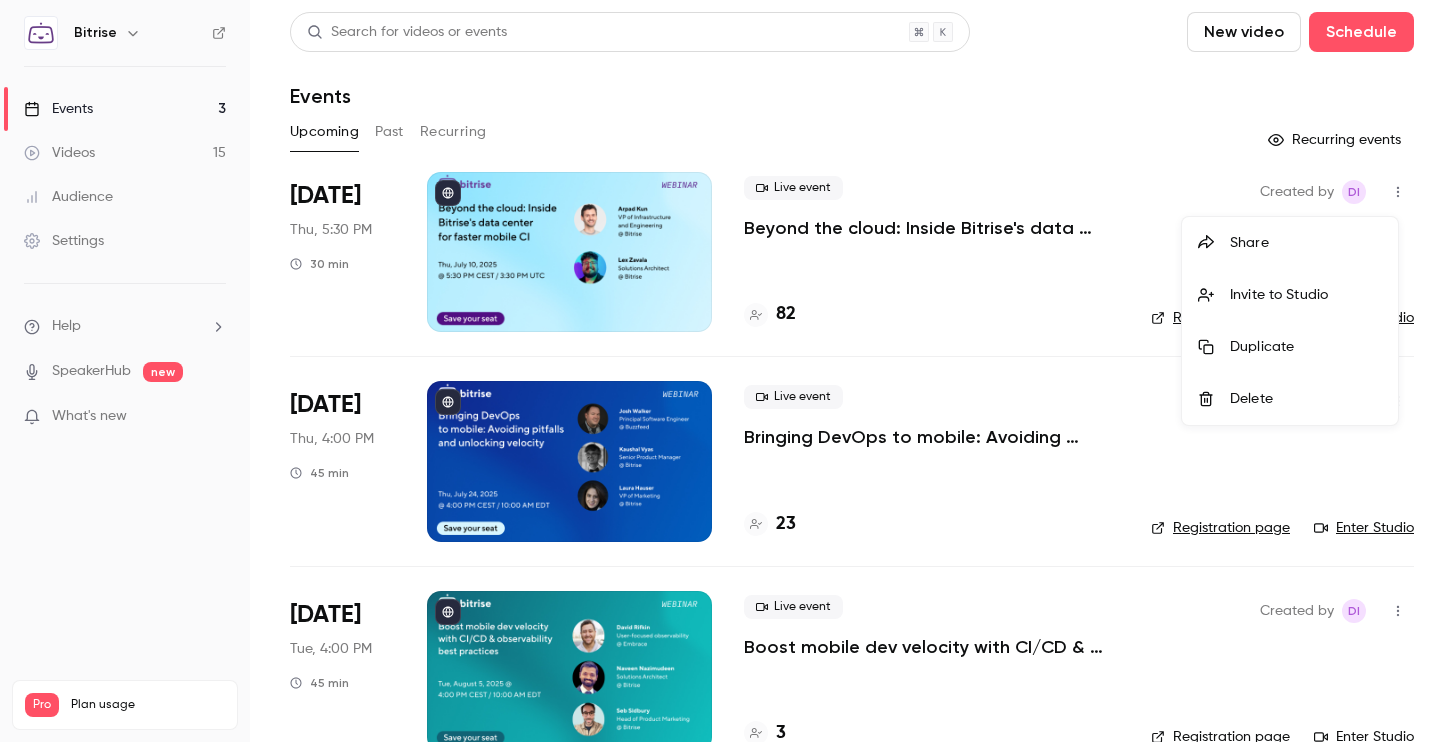click at bounding box center (727, 371) 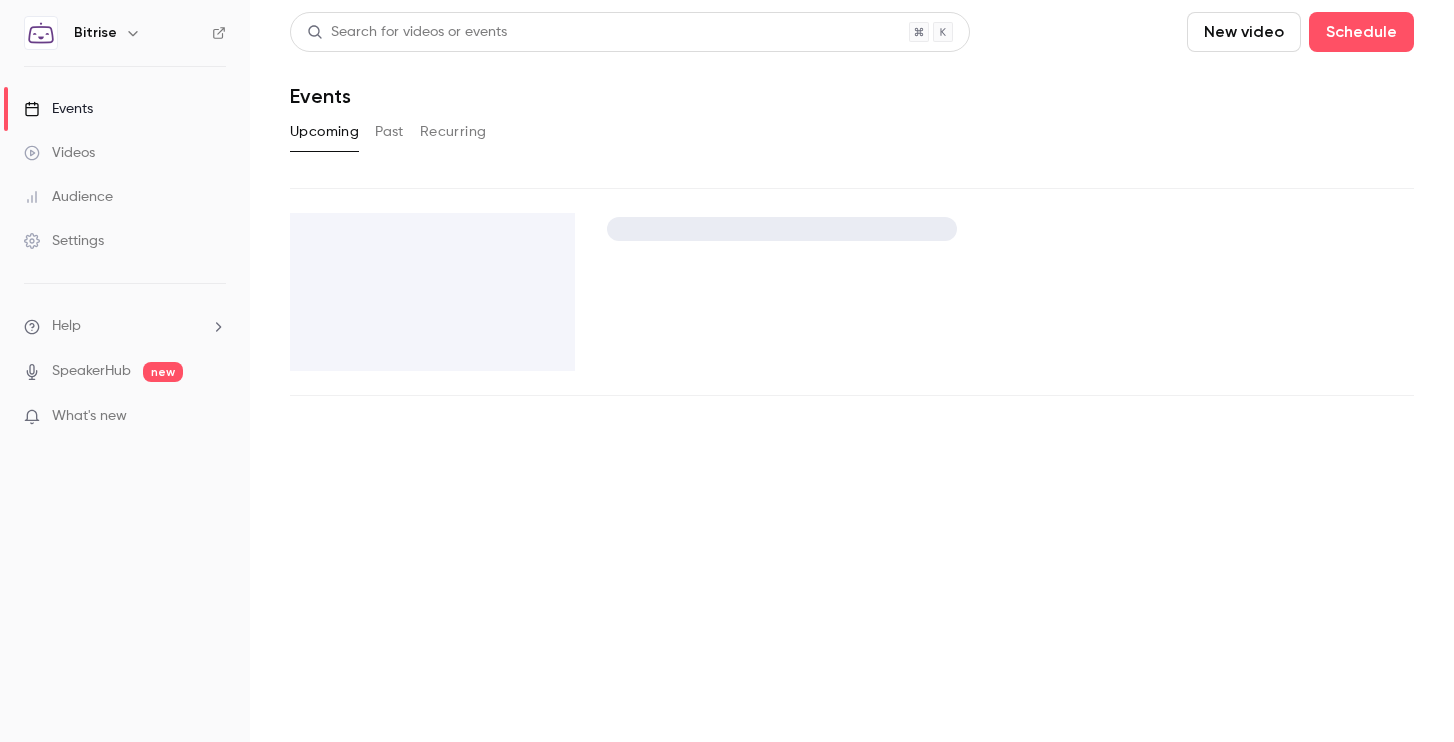 scroll, scrollTop: 0, scrollLeft: 0, axis: both 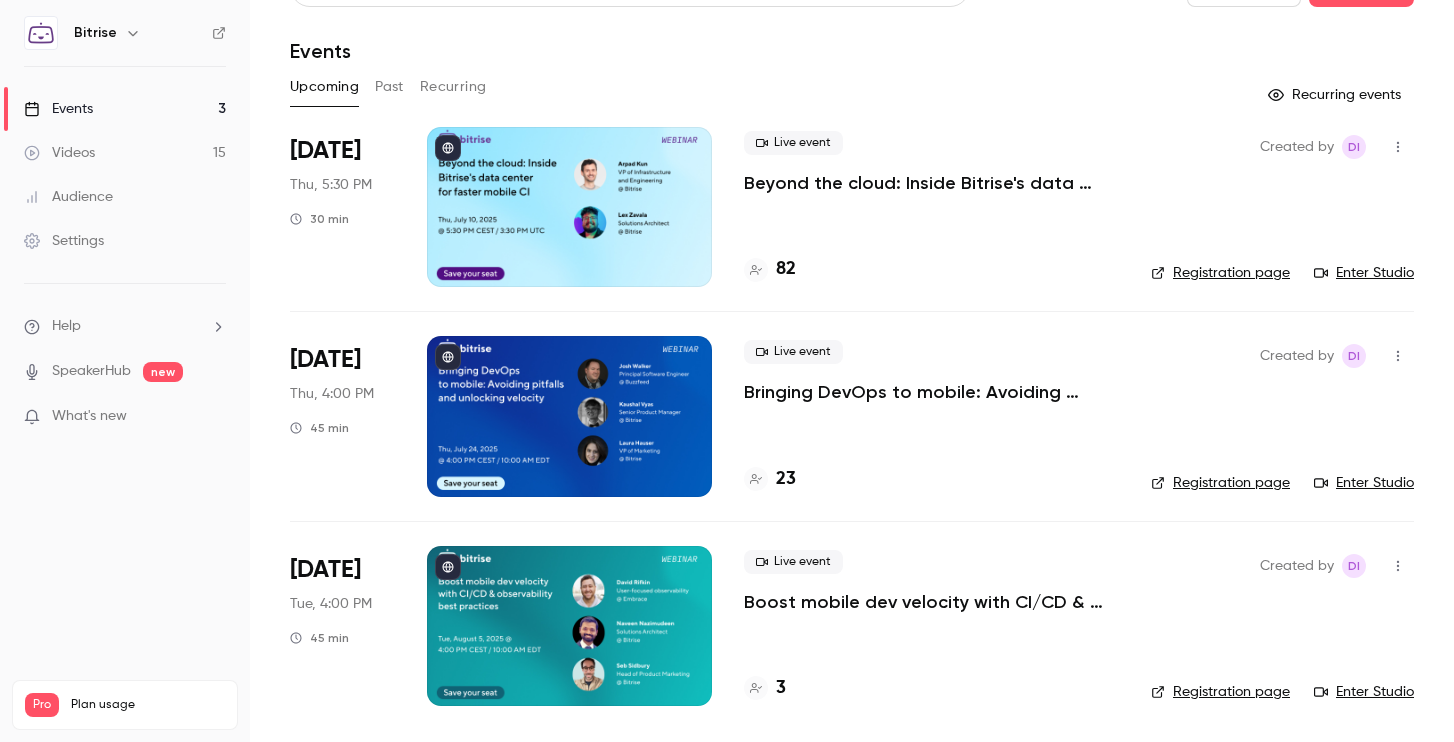 click on "Beyond the cloud: Inside Bitrise's data center for faster mobile CI" at bounding box center [931, 183] 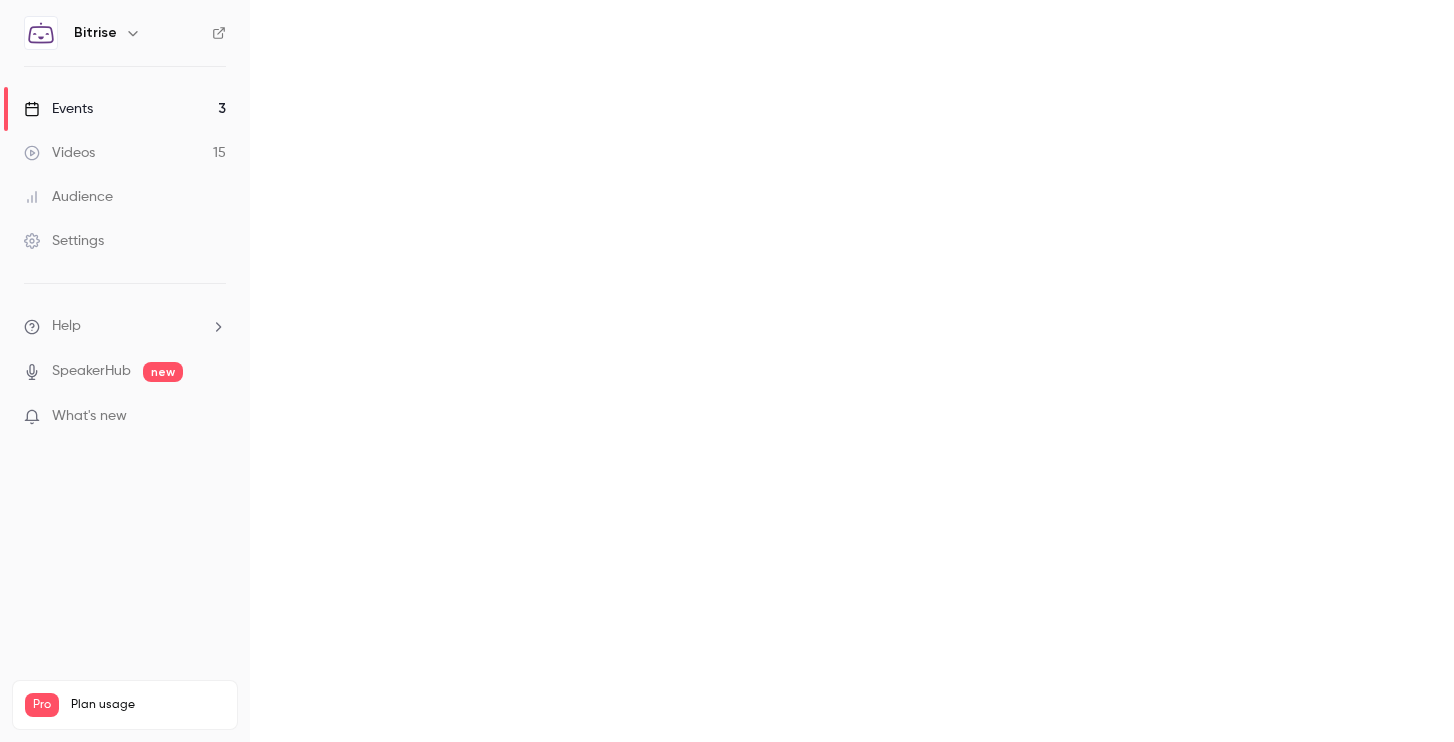 scroll, scrollTop: 0, scrollLeft: 0, axis: both 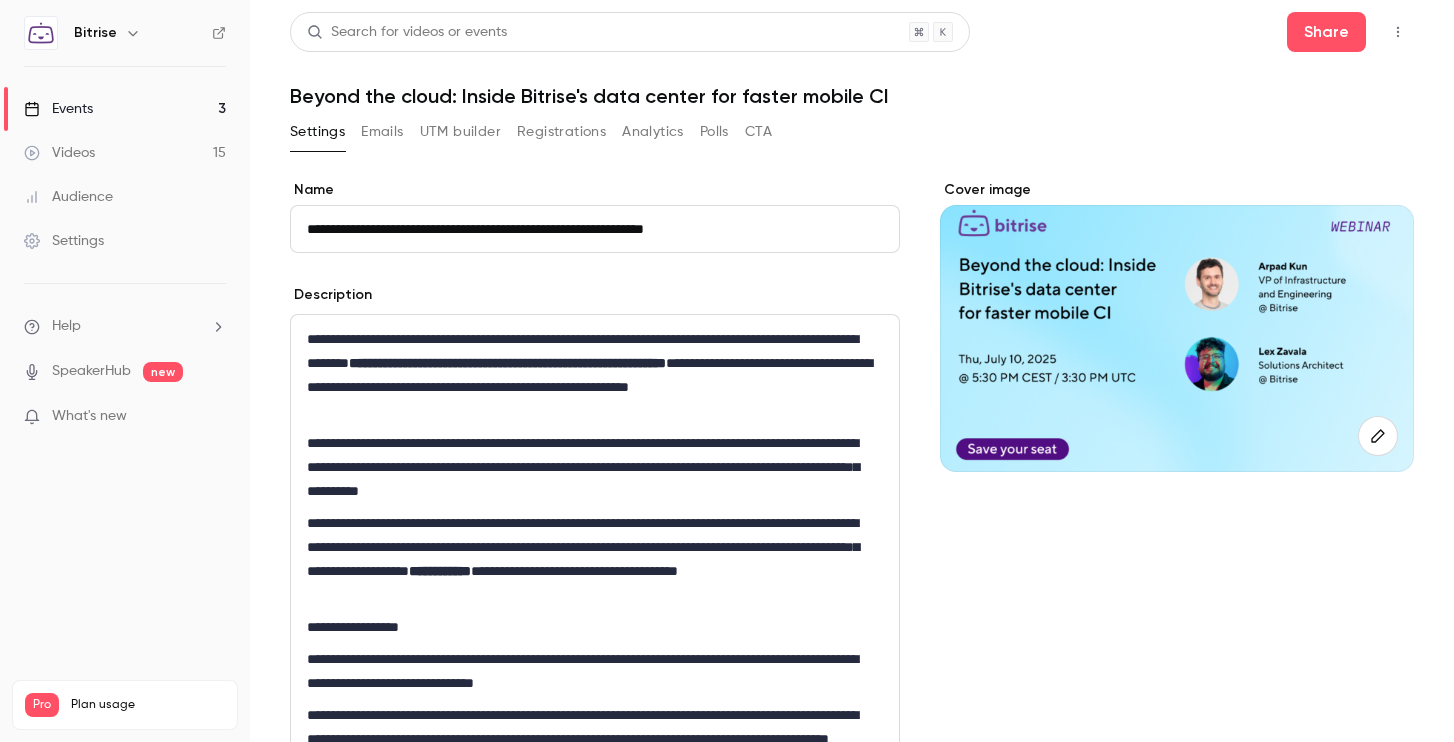 click on "**********" at bounding box center [590, 375] 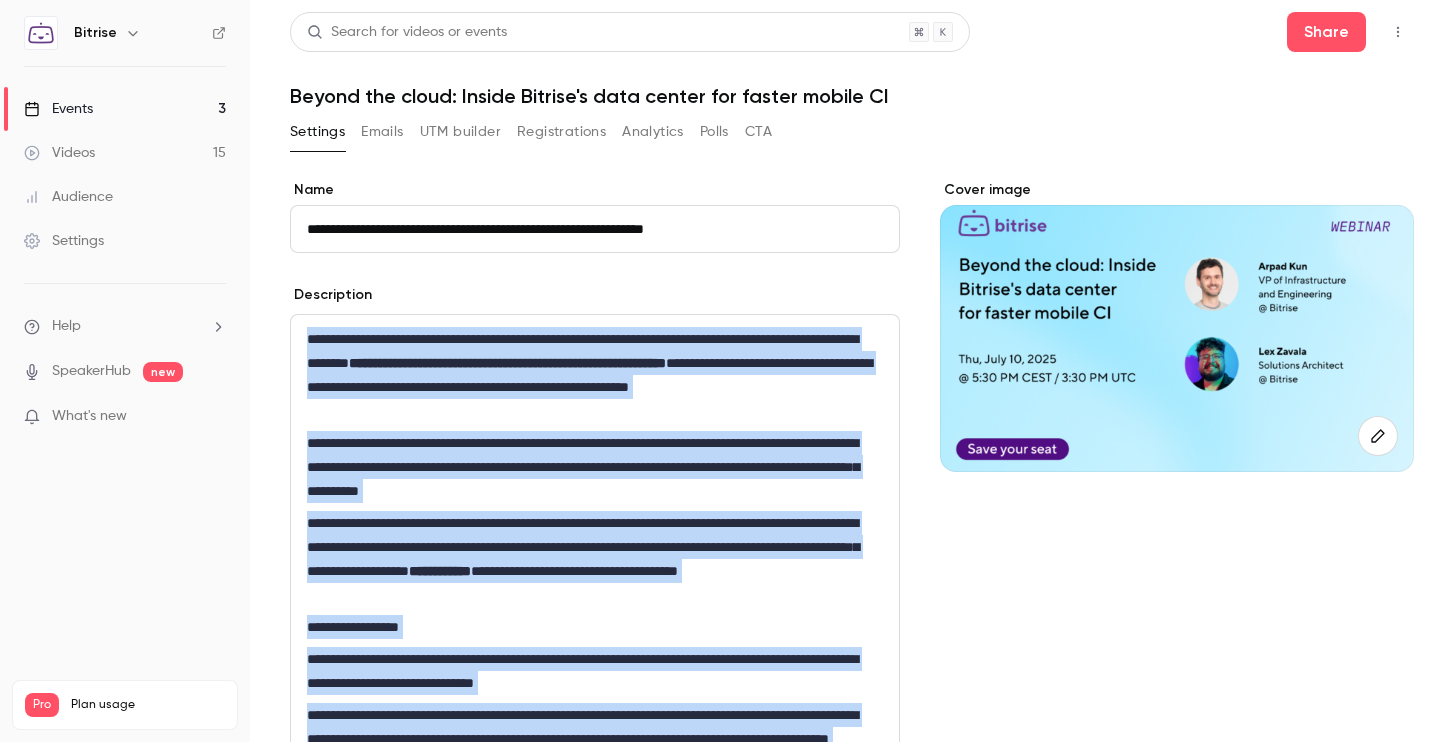 copy on "**********" 